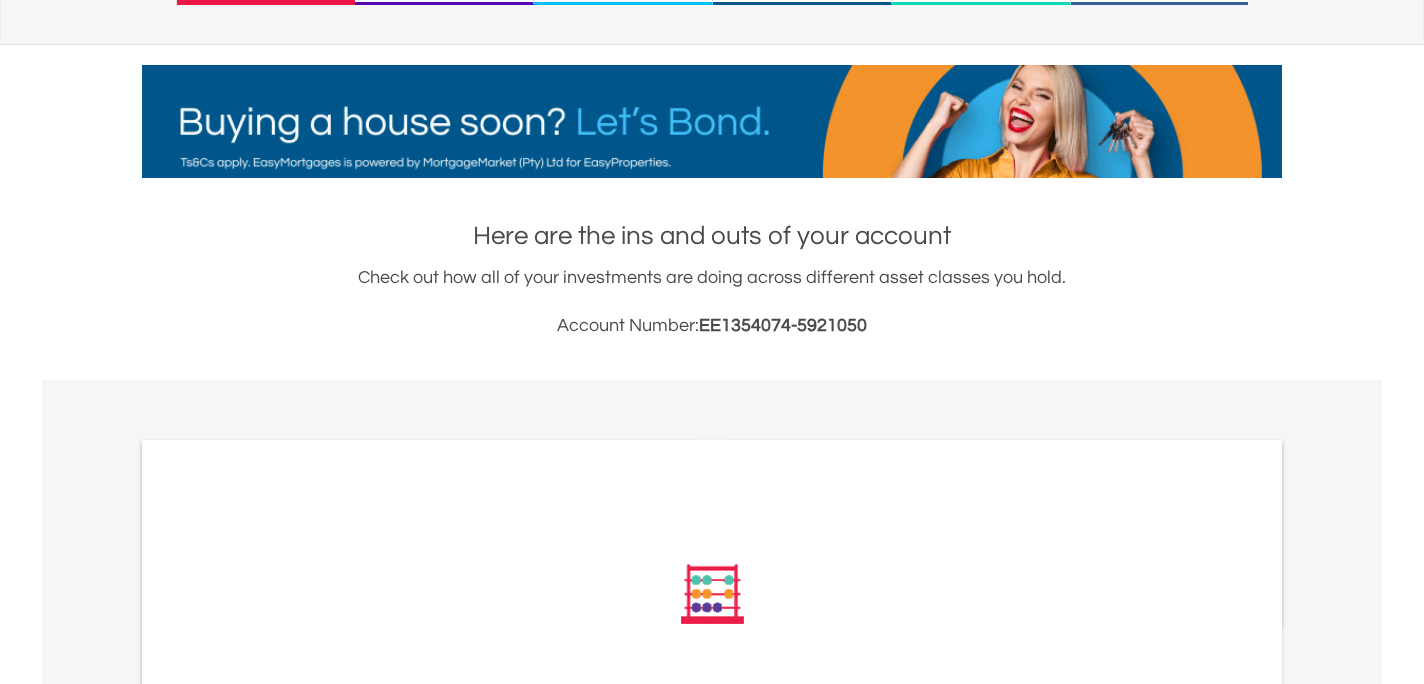 scroll, scrollTop: 240, scrollLeft: 0, axis: vertical 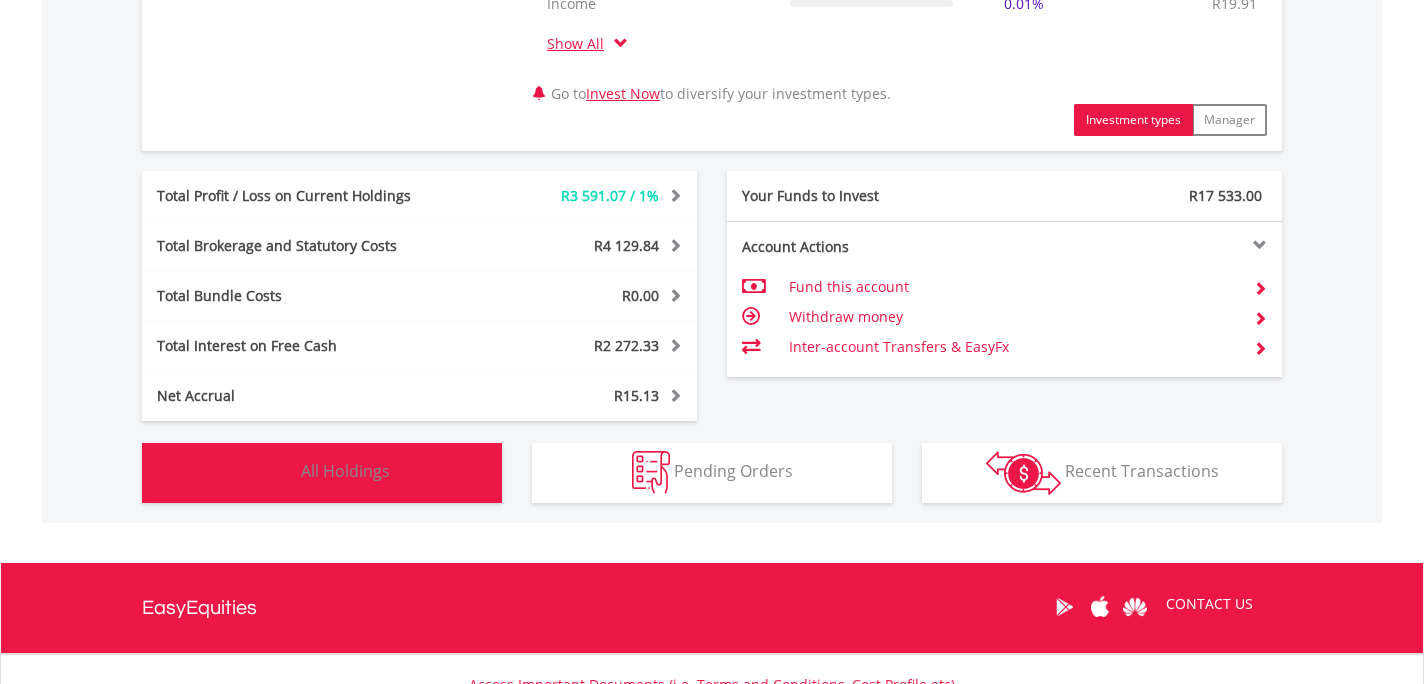 click on "Holdings
All Holdings" at bounding box center [322, 473] 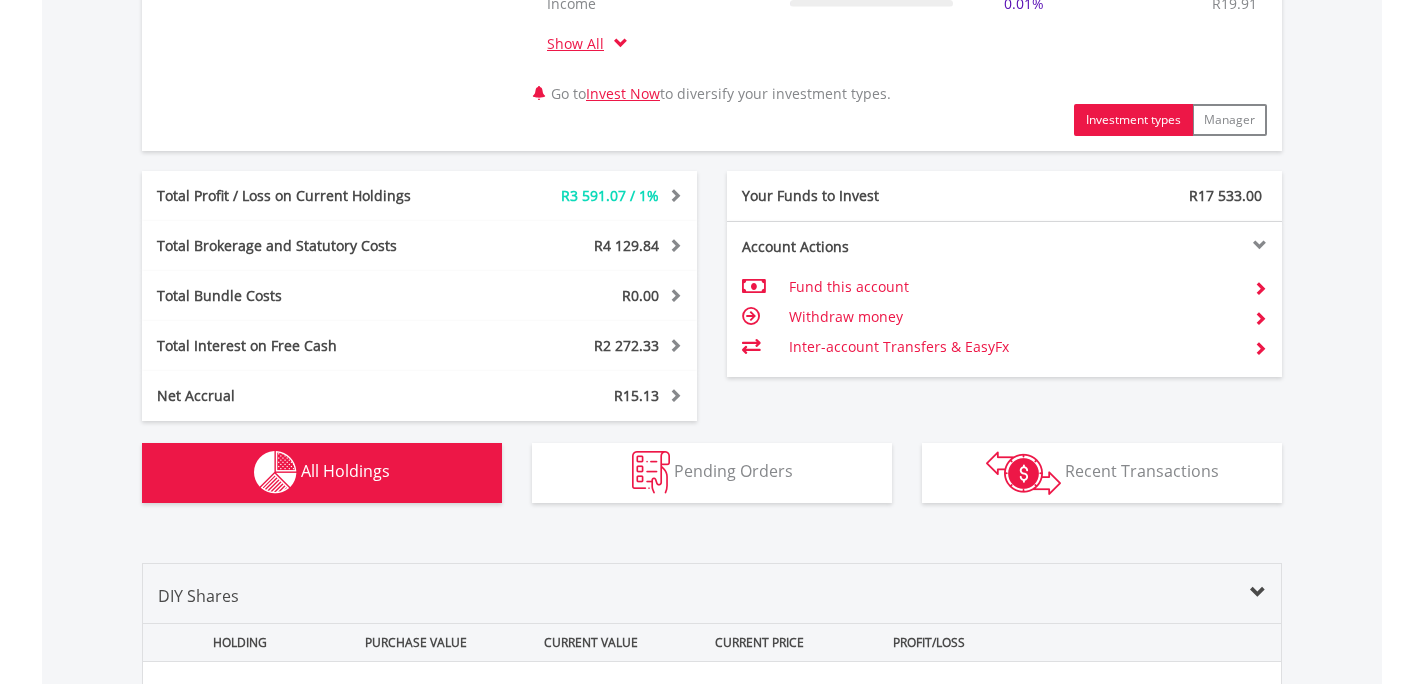 scroll, scrollTop: 1562, scrollLeft: 0, axis: vertical 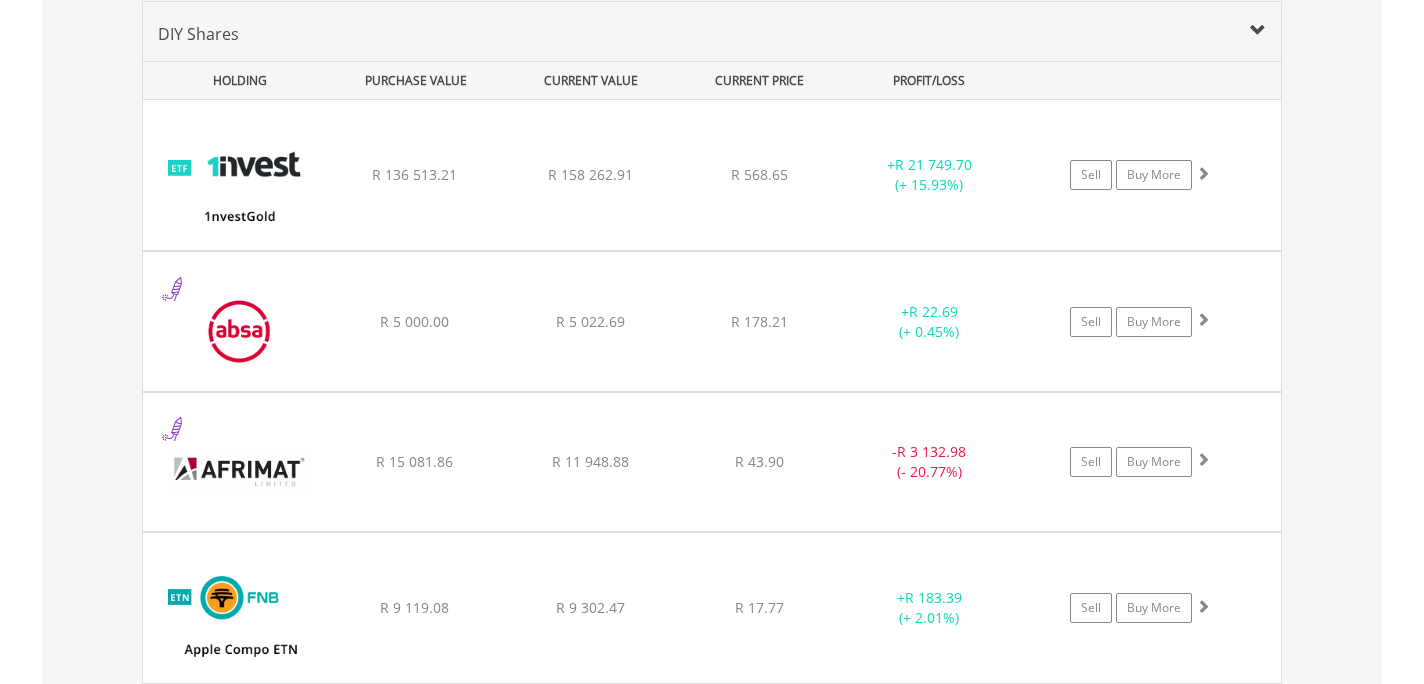 type 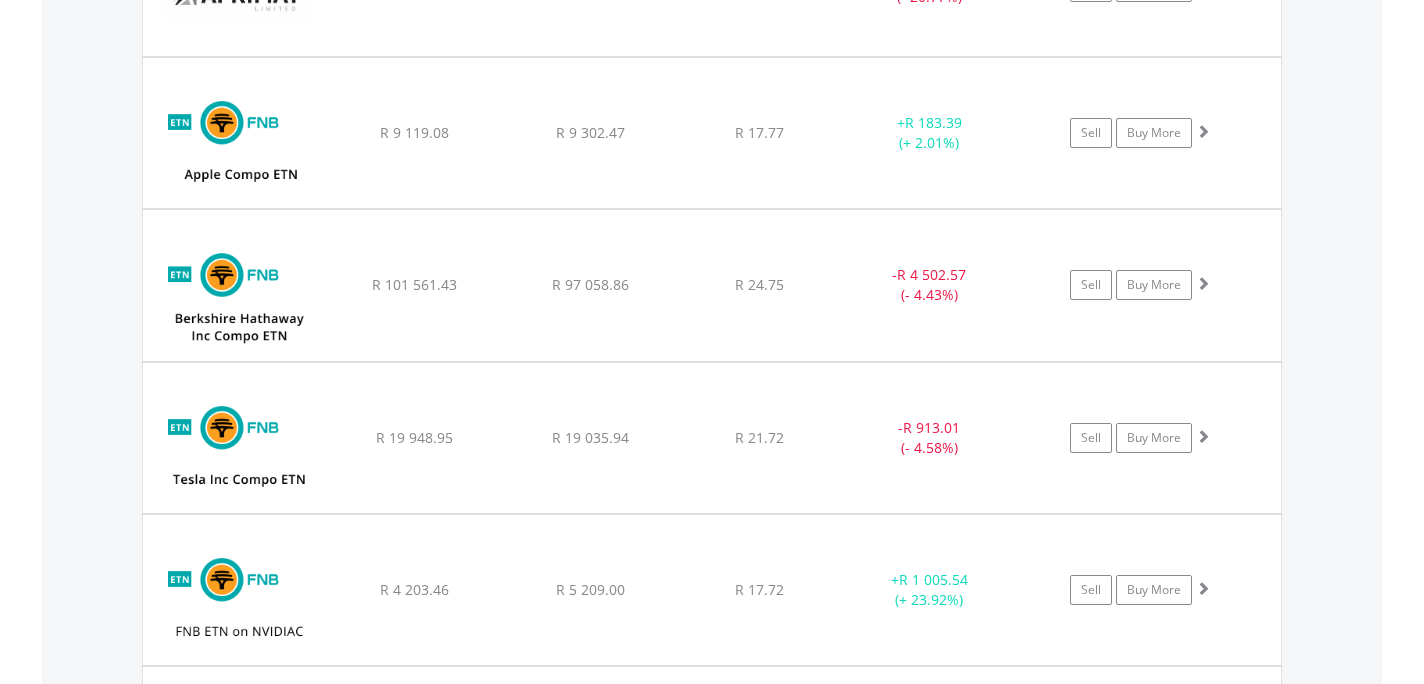 scroll, scrollTop: 2042, scrollLeft: 0, axis: vertical 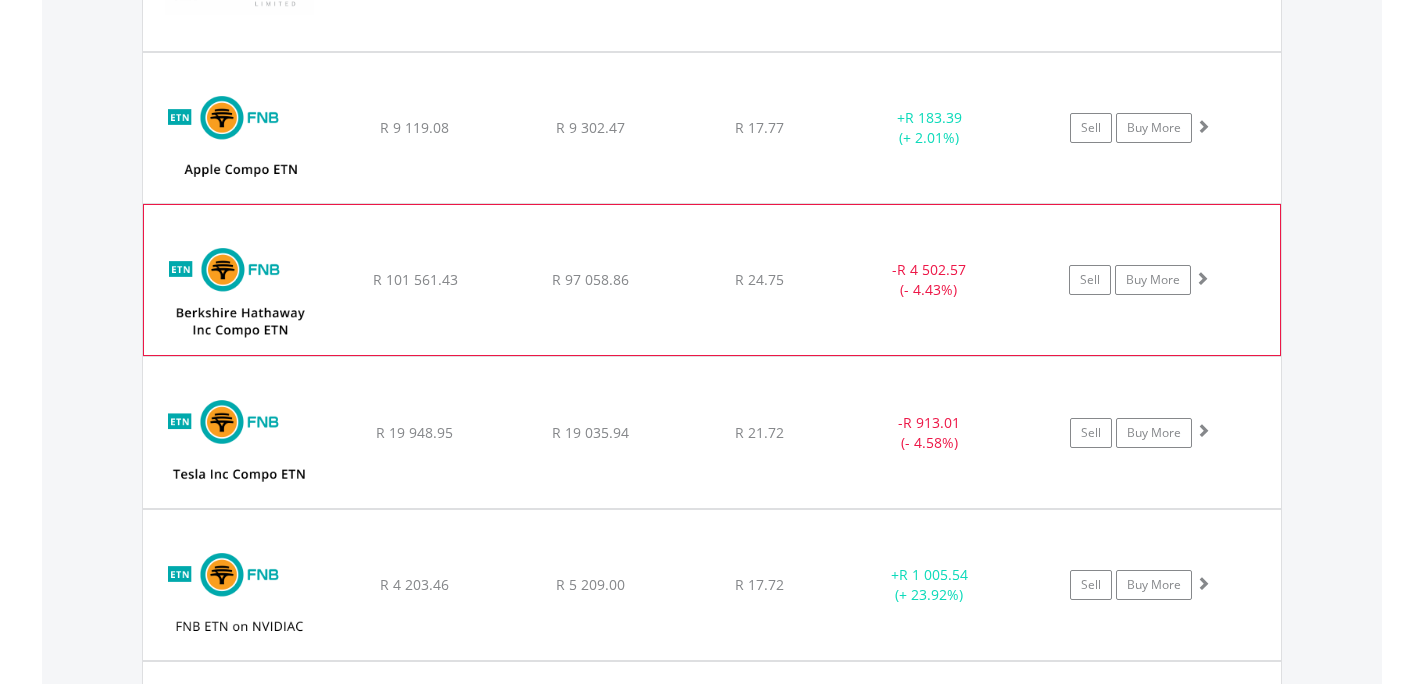 click at bounding box center (1202, 278) 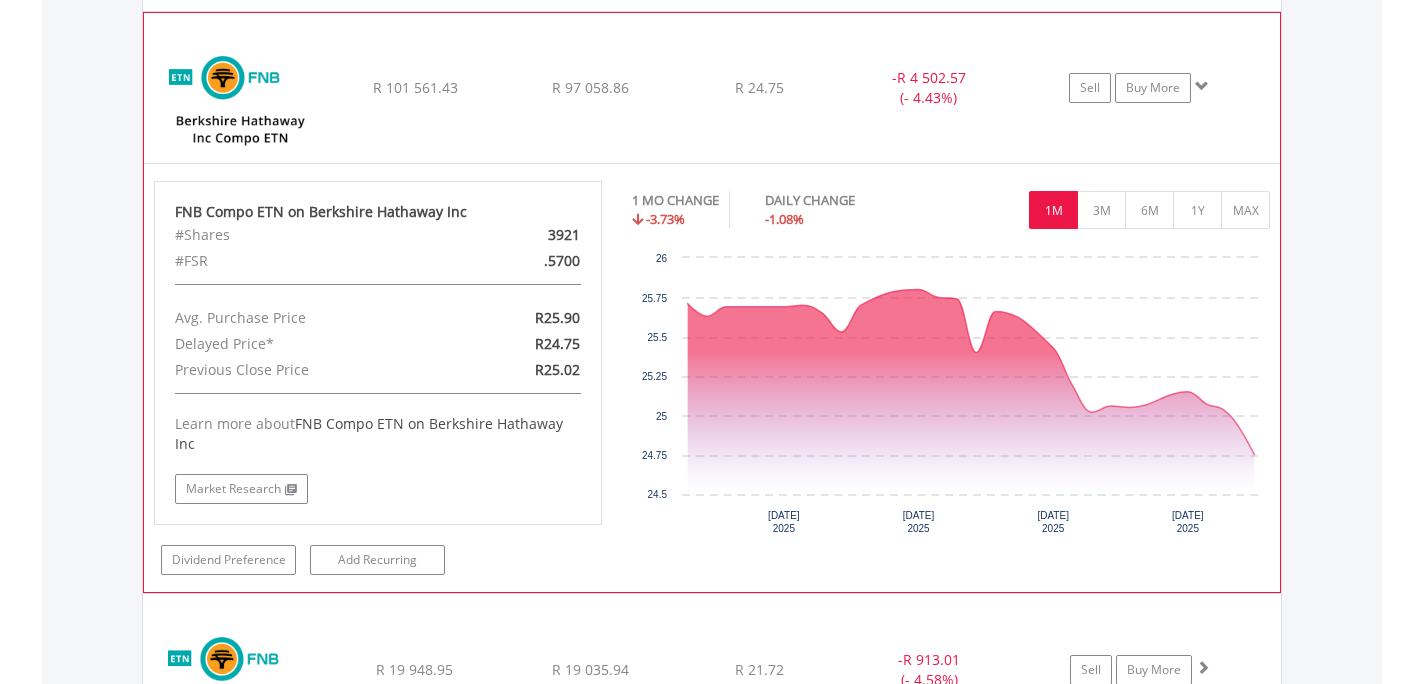 scroll, scrollTop: 2242, scrollLeft: 0, axis: vertical 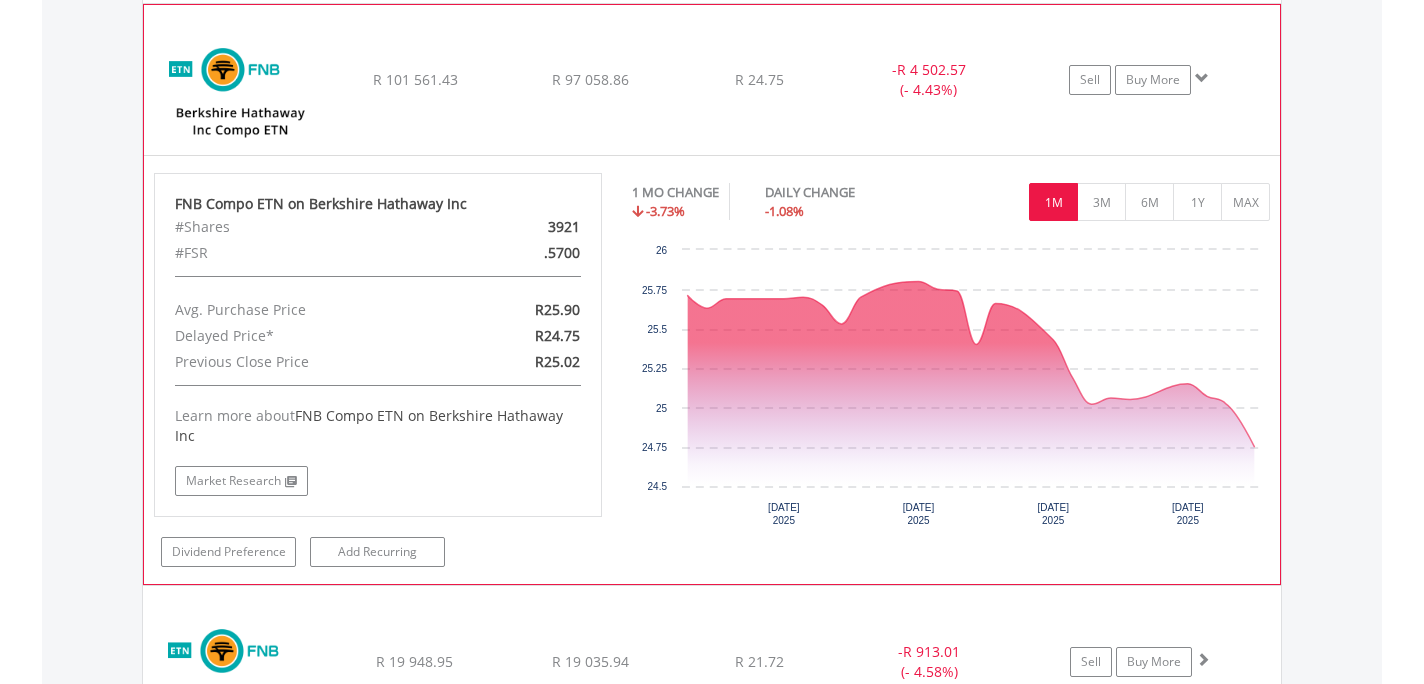 click at bounding box center [1203, -506] 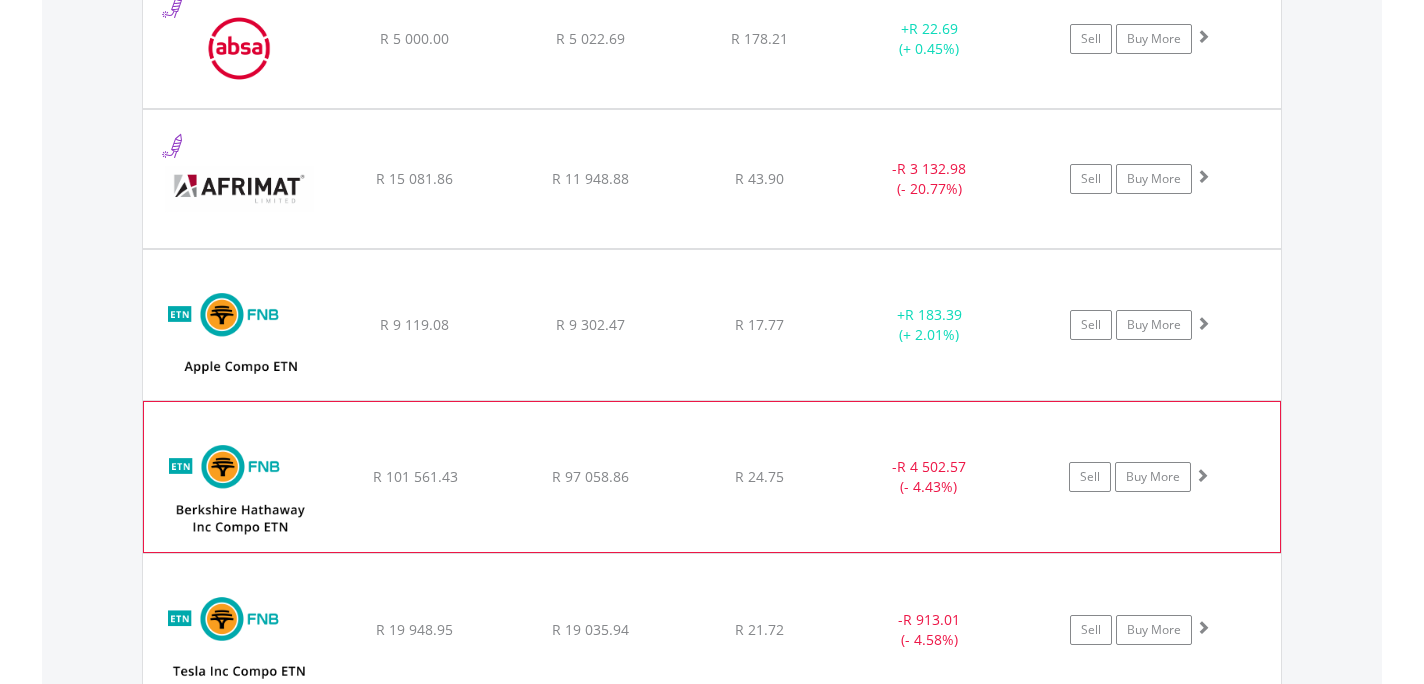 scroll, scrollTop: 1842, scrollLeft: 0, axis: vertical 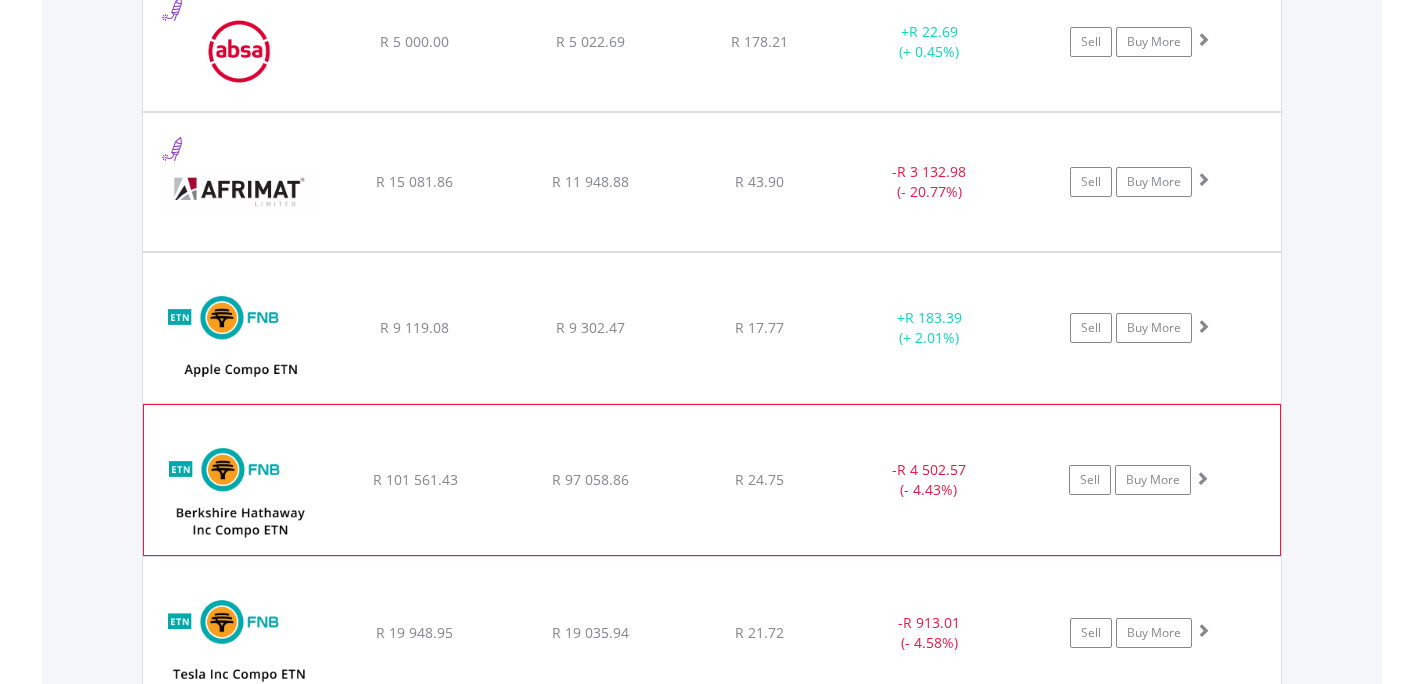 click at bounding box center (1202, 478) 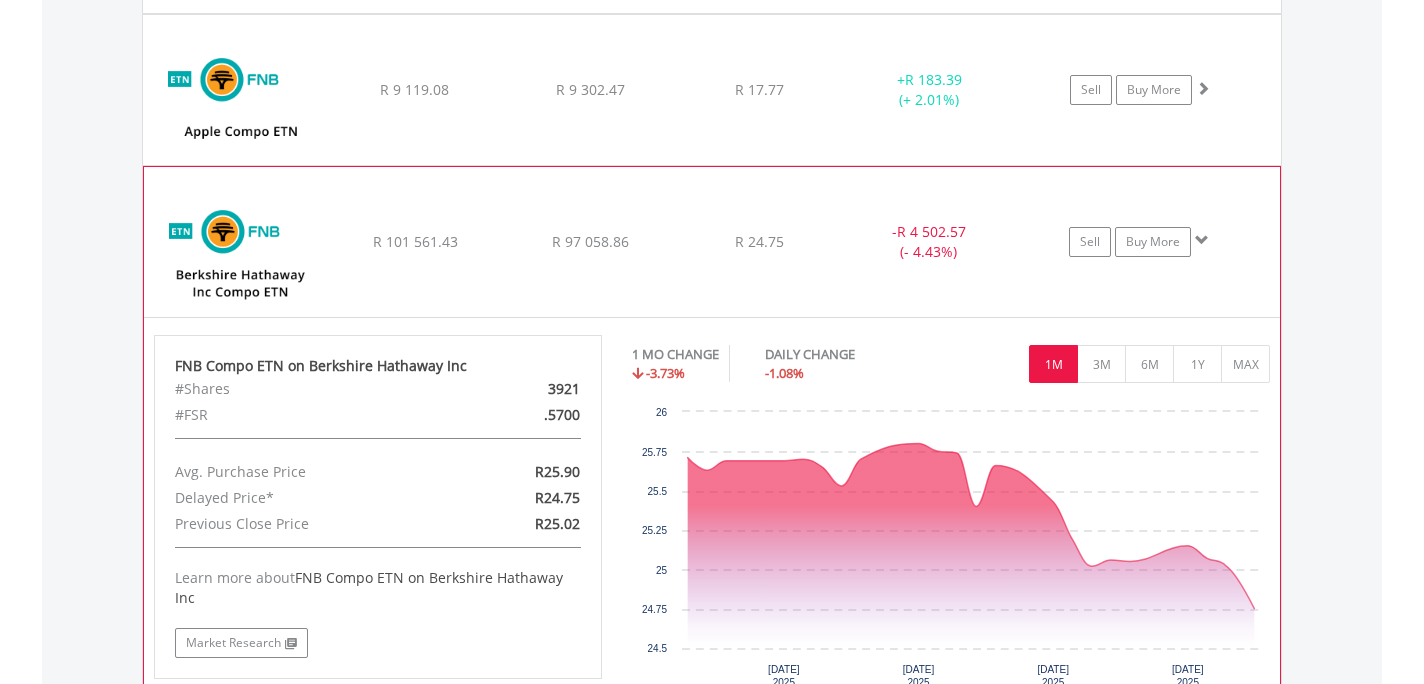 scroll, scrollTop: 2082, scrollLeft: 0, axis: vertical 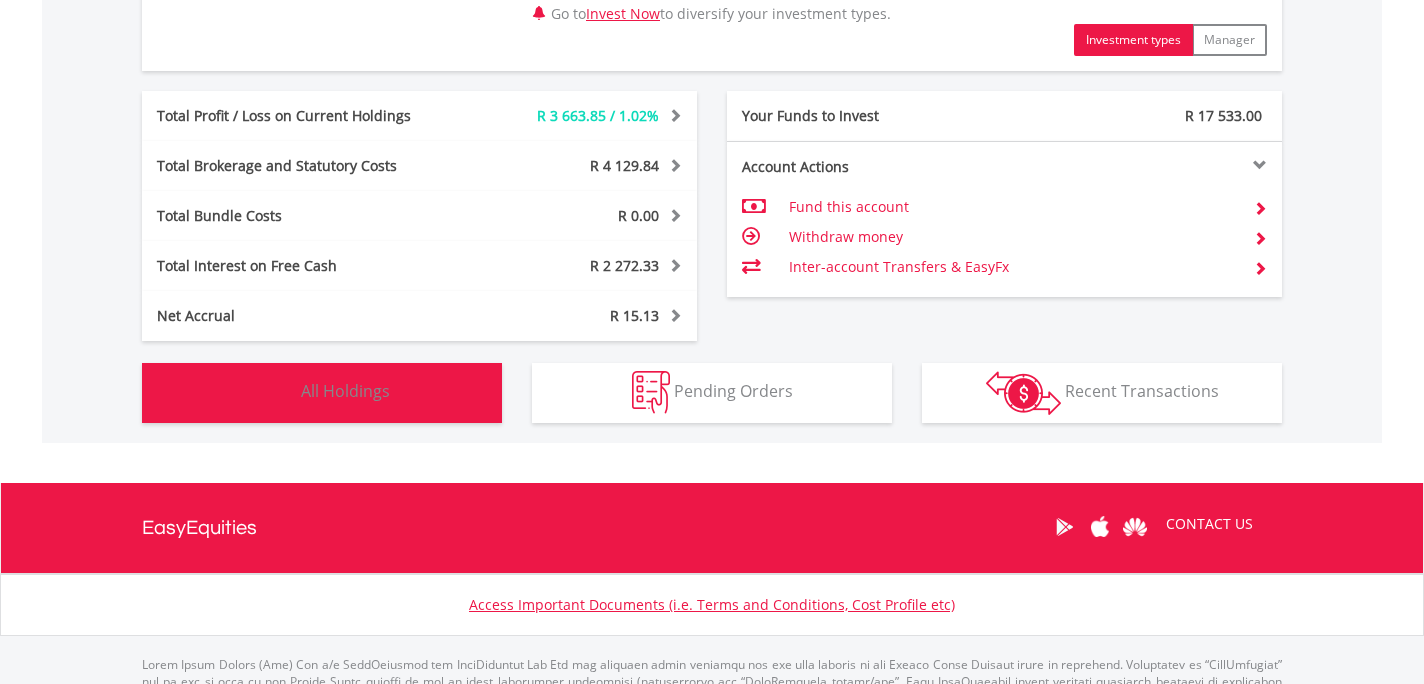 click on "Holdings
All Holdings" at bounding box center [322, 393] 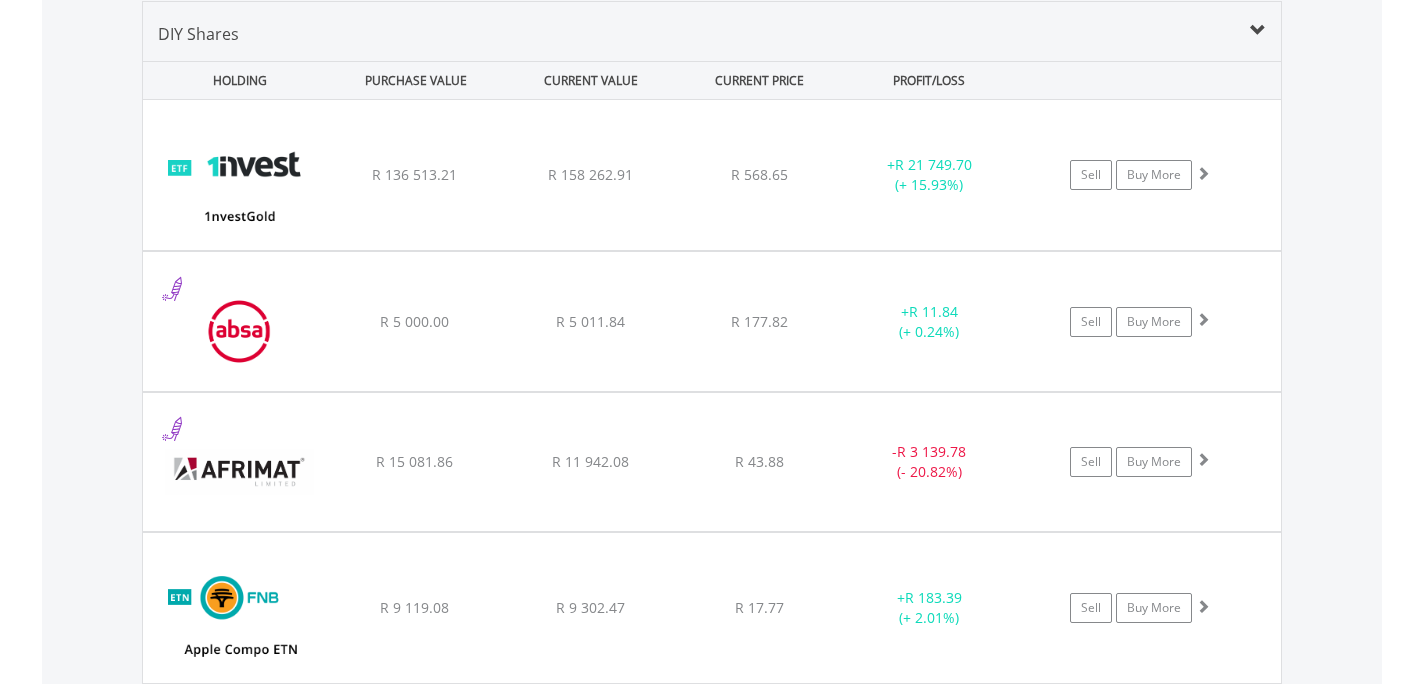 type 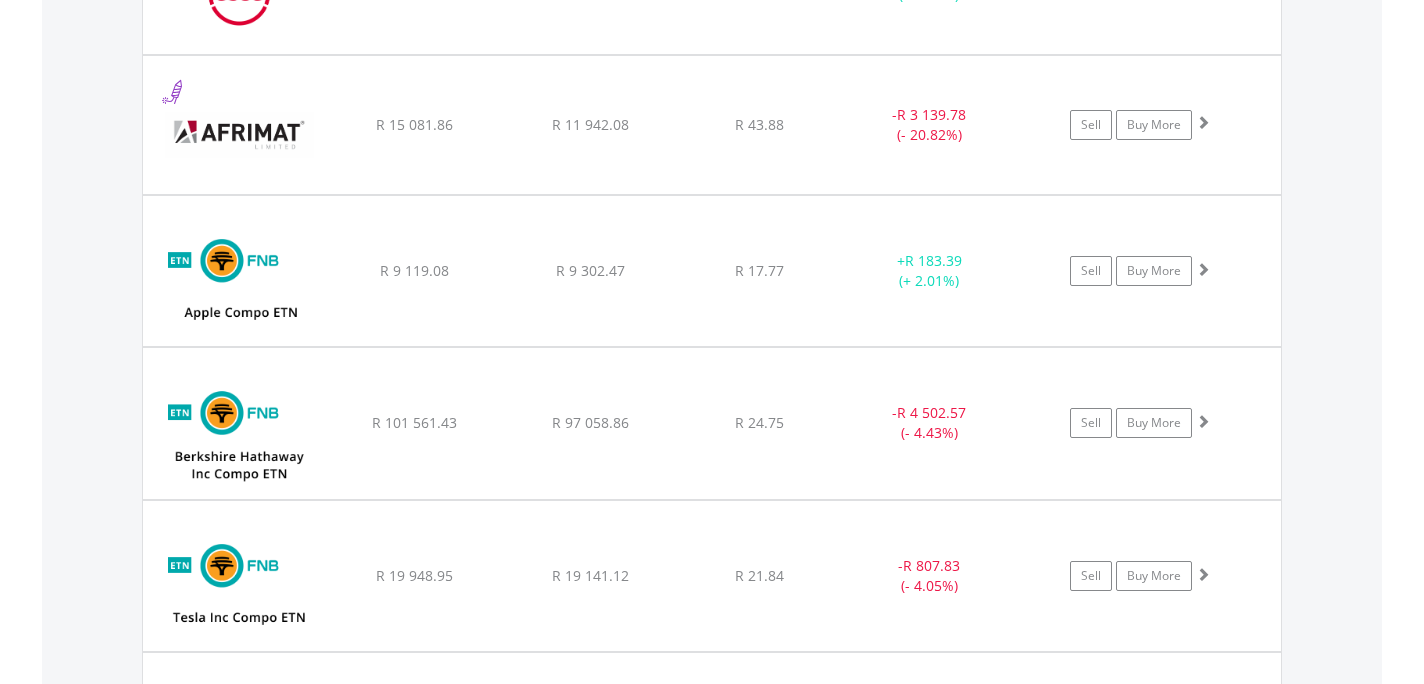 scroll, scrollTop: 1922, scrollLeft: 0, axis: vertical 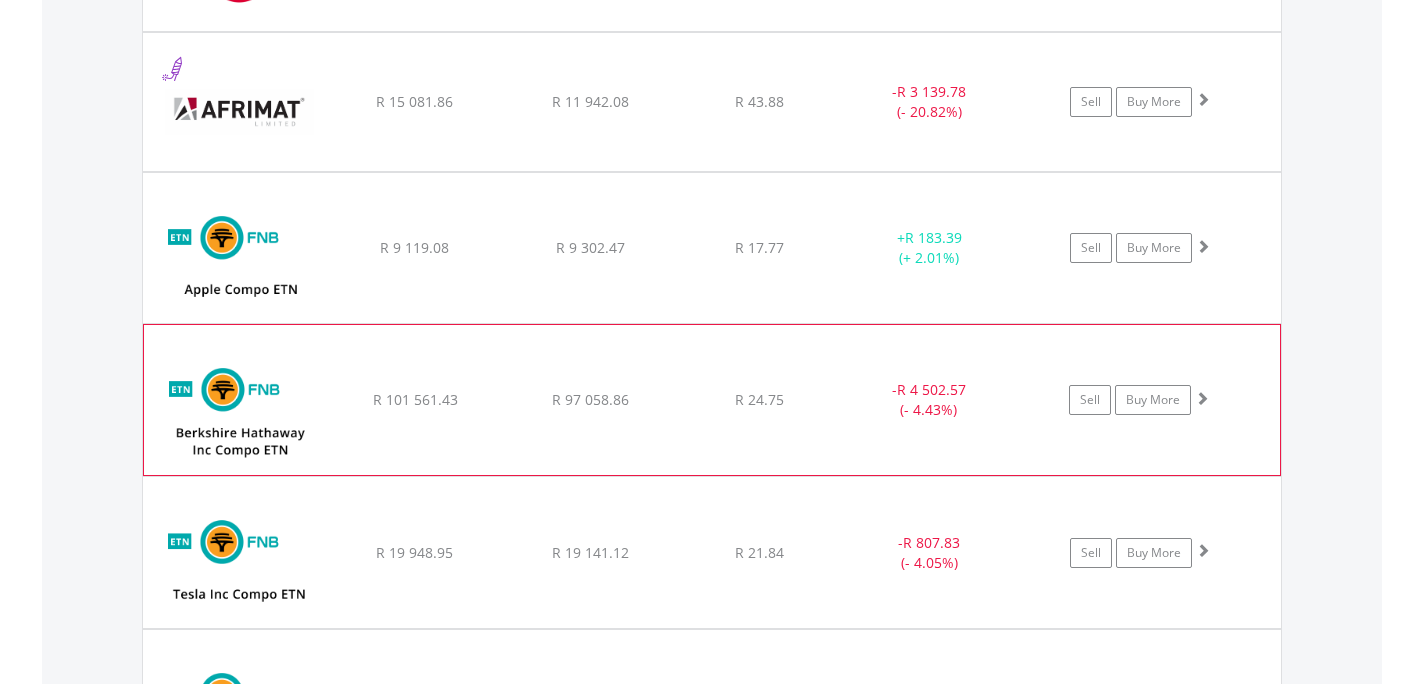 click at bounding box center (1202, 398) 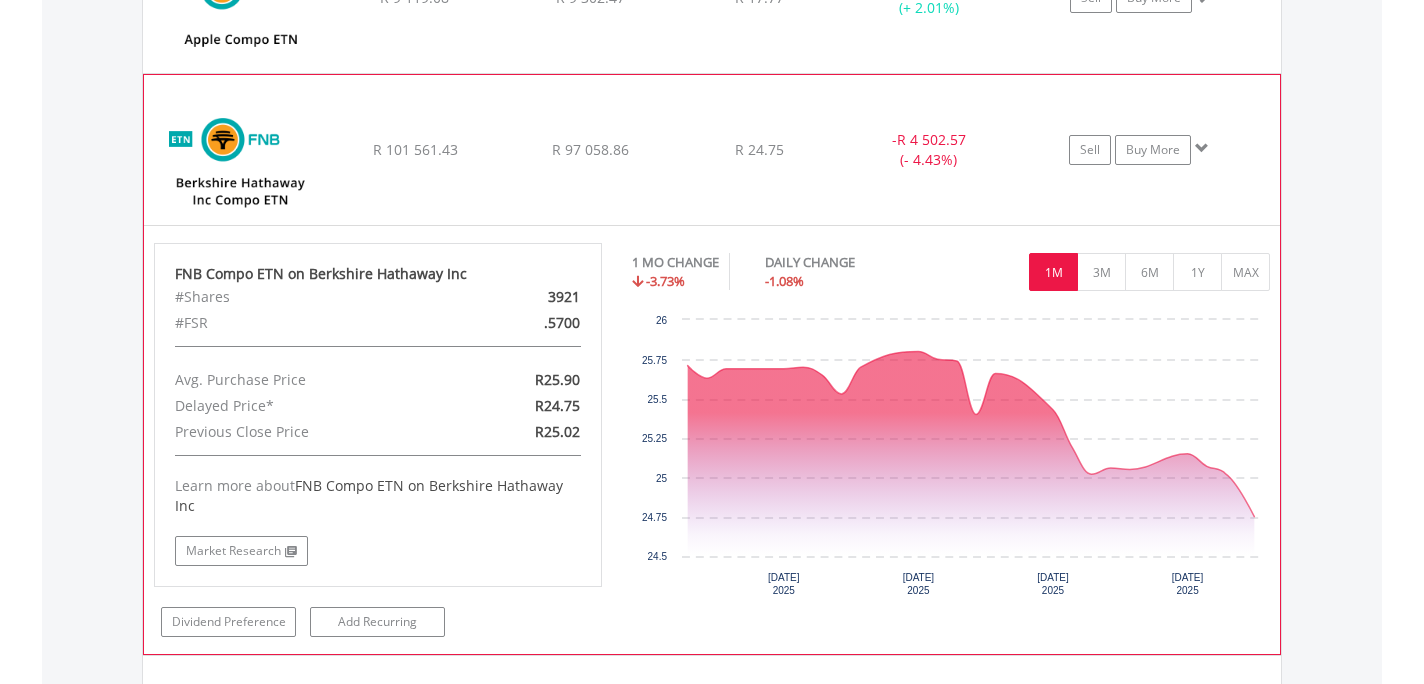 scroll, scrollTop: 2202, scrollLeft: 0, axis: vertical 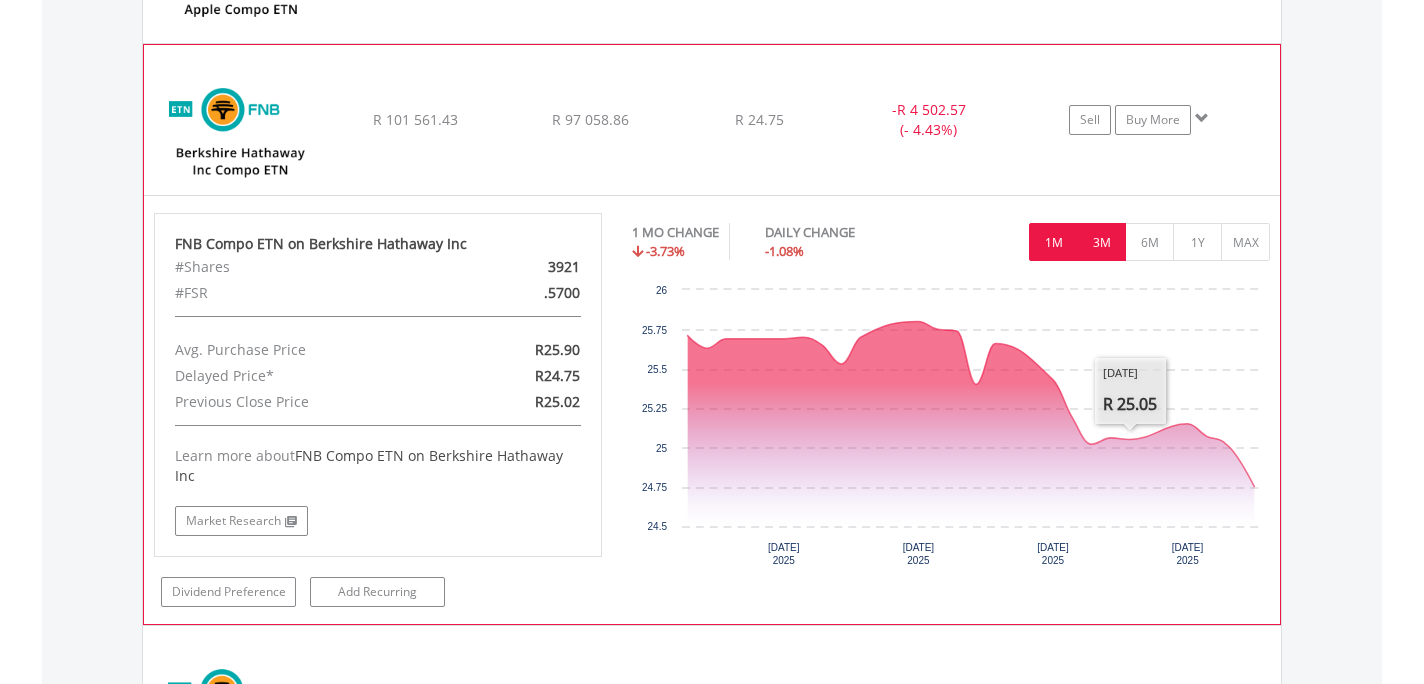 click on "3M" at bounding box center (1101, 242) 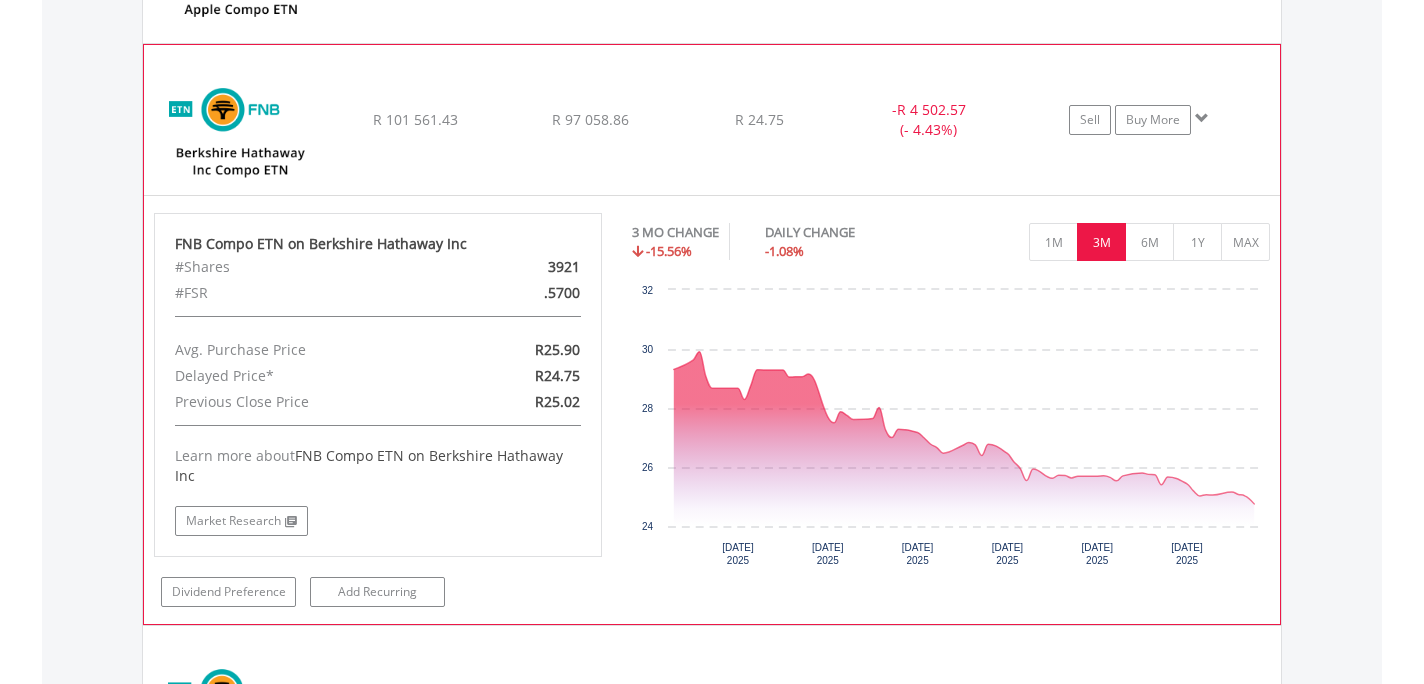 click at bounding box center [1202, 118] 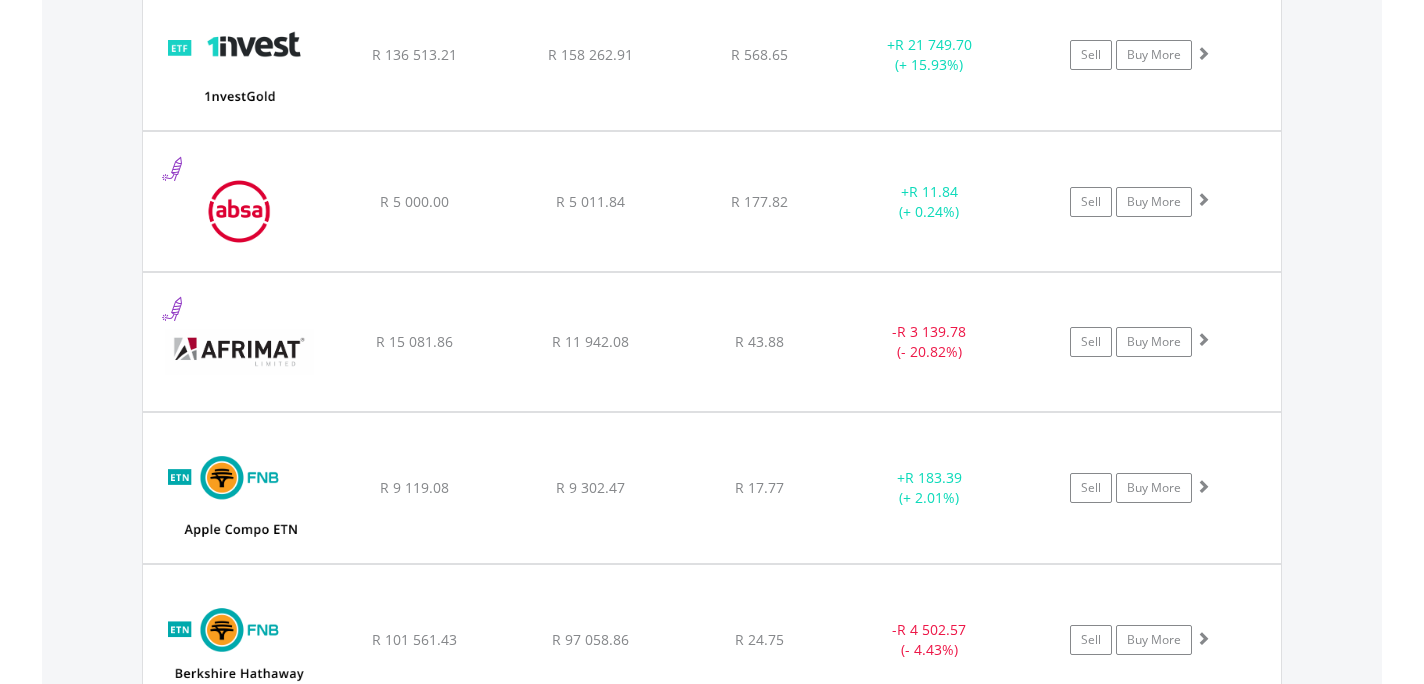 scroll, scrollTop: 1642, scrollLeft: 0, axis: vertical 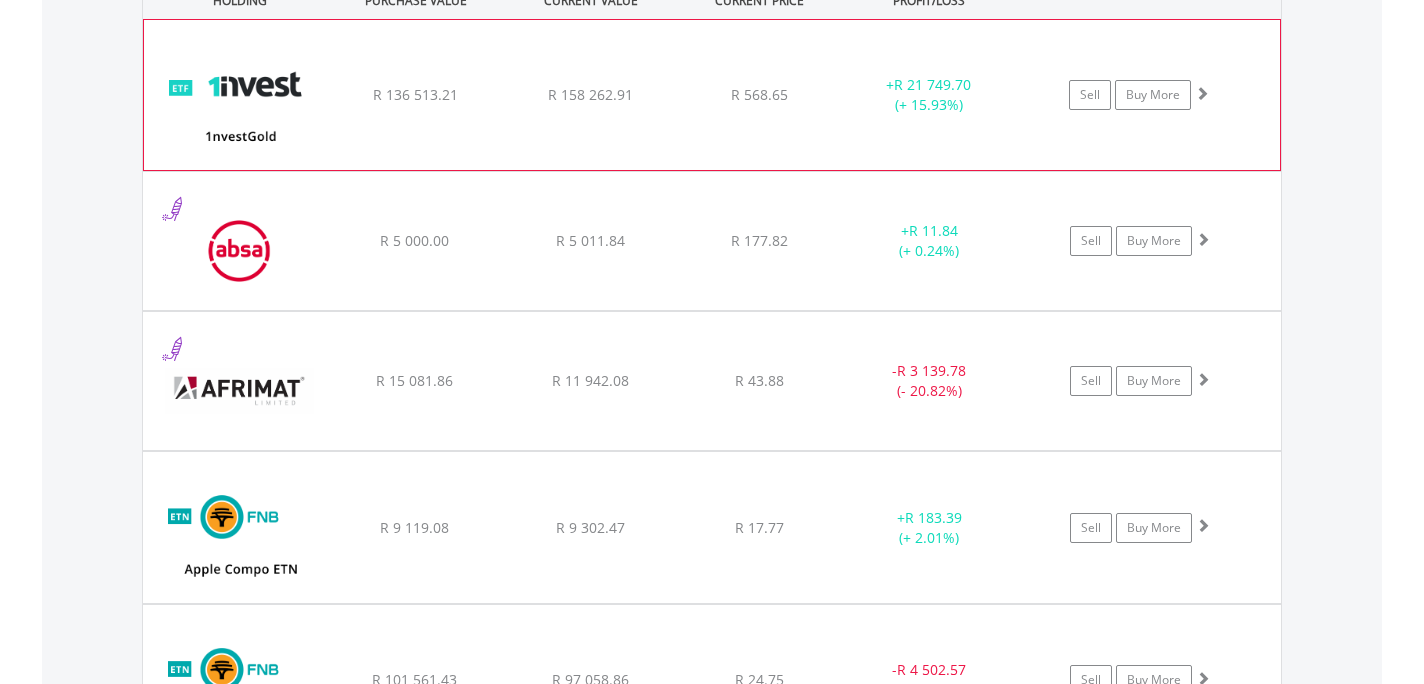click at bounding box center (1202, 93) 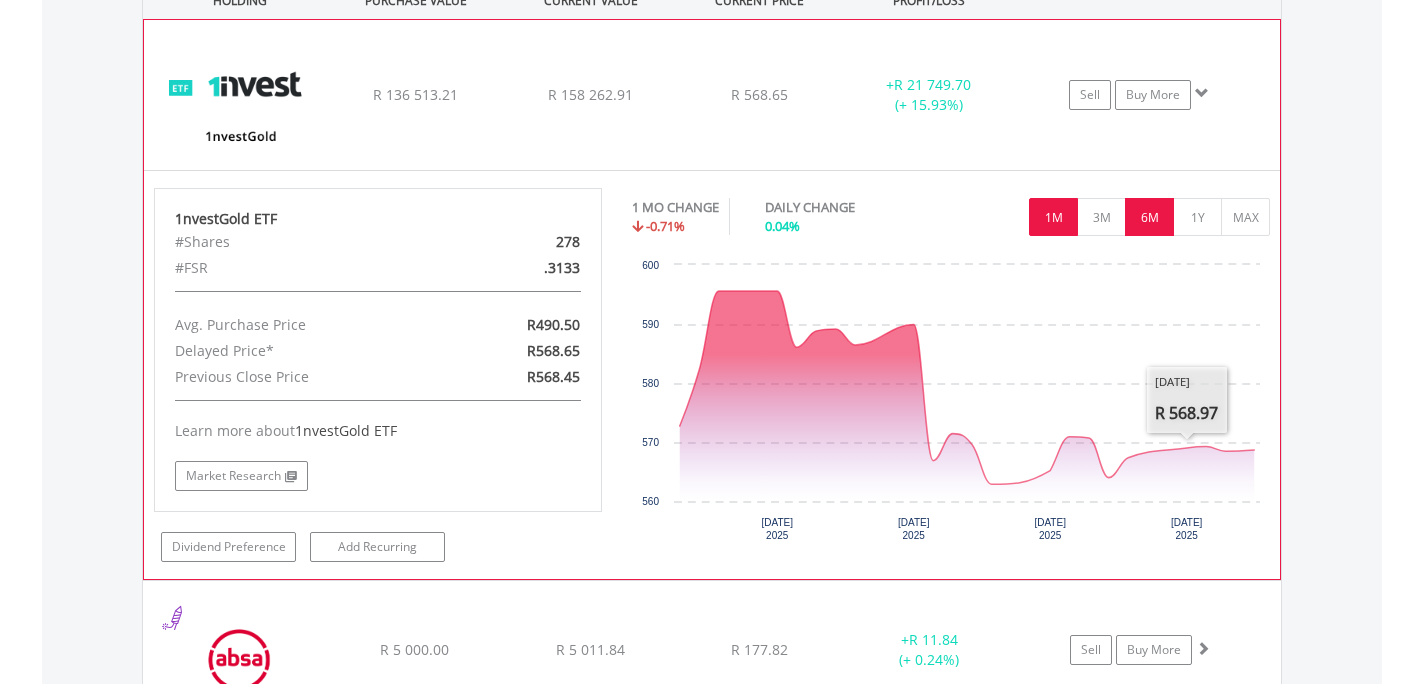 click on "6M" at bounding box center (1149, 217) 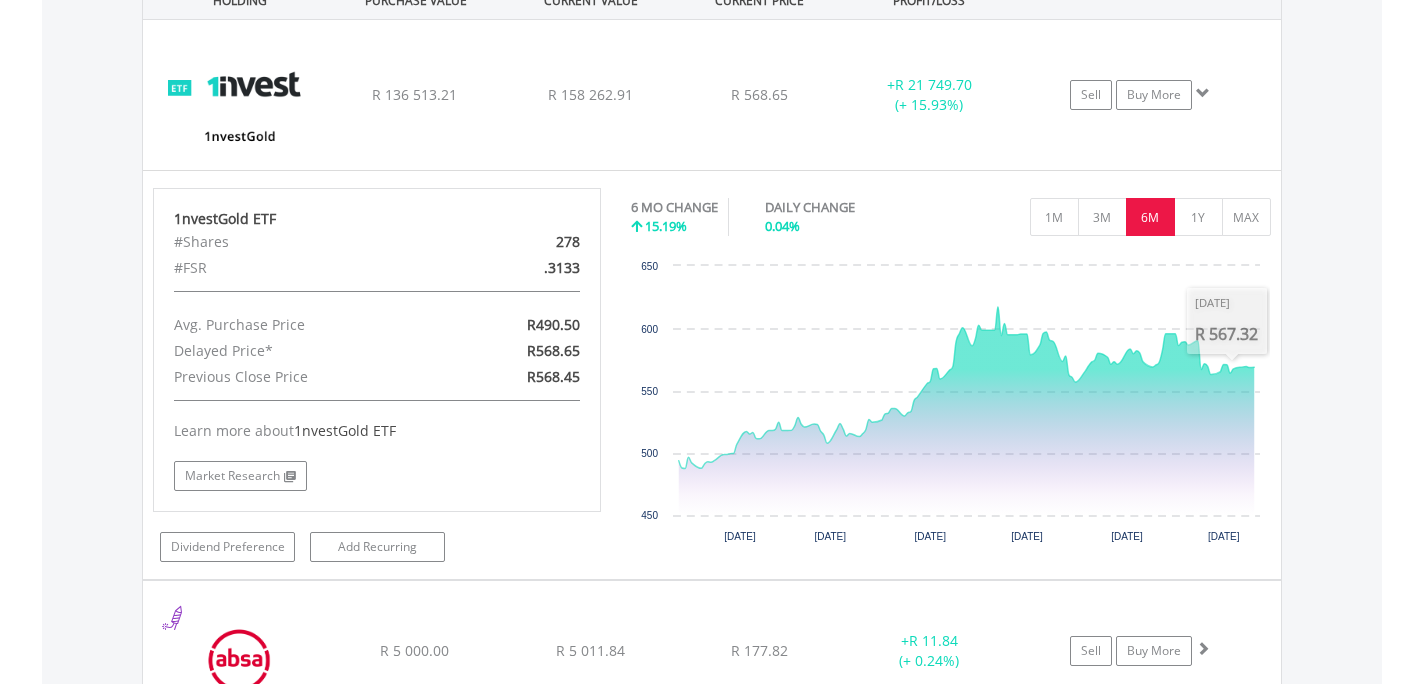 click on "Value View
Share View
DIY Shares
HOLDING
PURCHASE VALUE
CURRENT VALUE
CURRENT PRICE
PROFIT/LOSS
﻿
1nvestGold ETF
R 136 513.21
R 158 262.91
R 568.65
+  R 21 749.70 (+ 15.93%)" at bounding box center (712, 982) 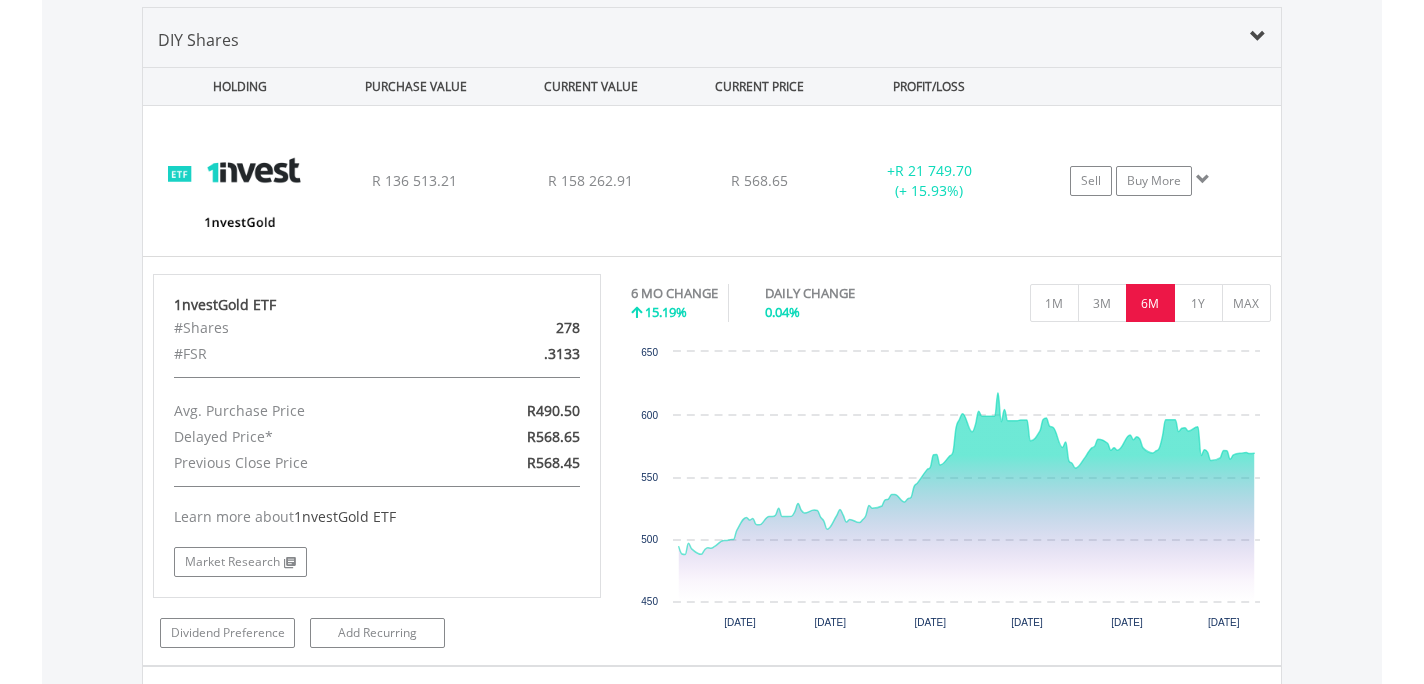 scroll, scrollTop: 1562, scrollLeft: 0, axis: vertical 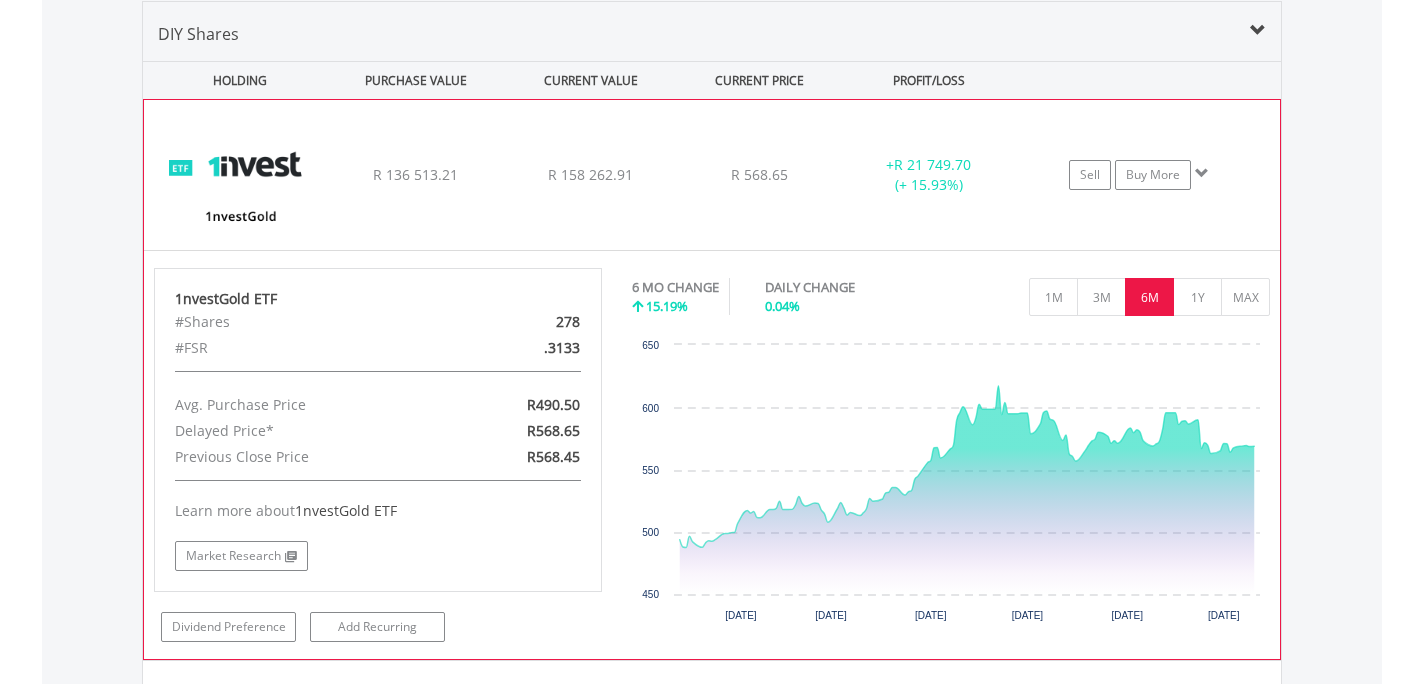 click at bounding box center [1202, 173] 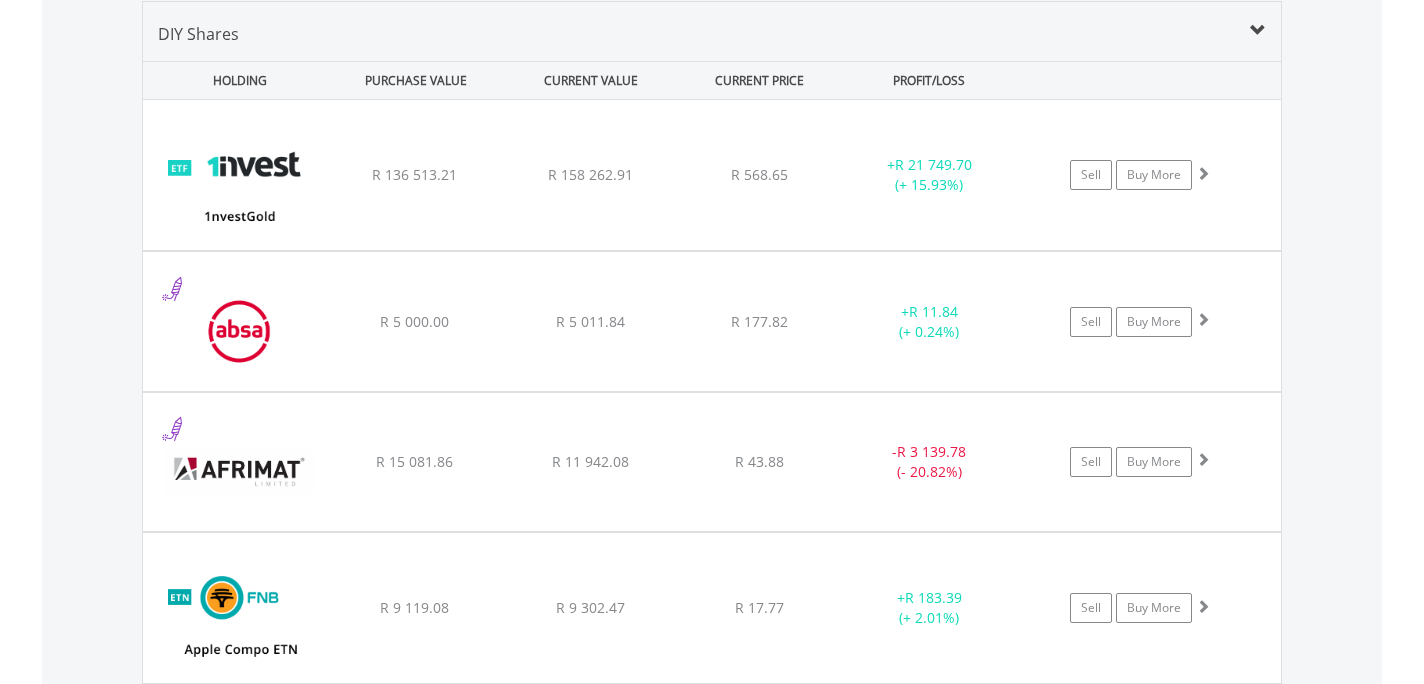 click on "Value View
Share View
DIY Shares
HOLDING
PURCHASE VALUE
CURRENT VALUE
CURRENT PRICE
PROFIT/LOSS
﻿
1nvestGold ETF
R 136 513.21
R 158 262.91
R 568.65
+  R 21 749.70 (+ 15.93%)" at bounding box center (712, 858) 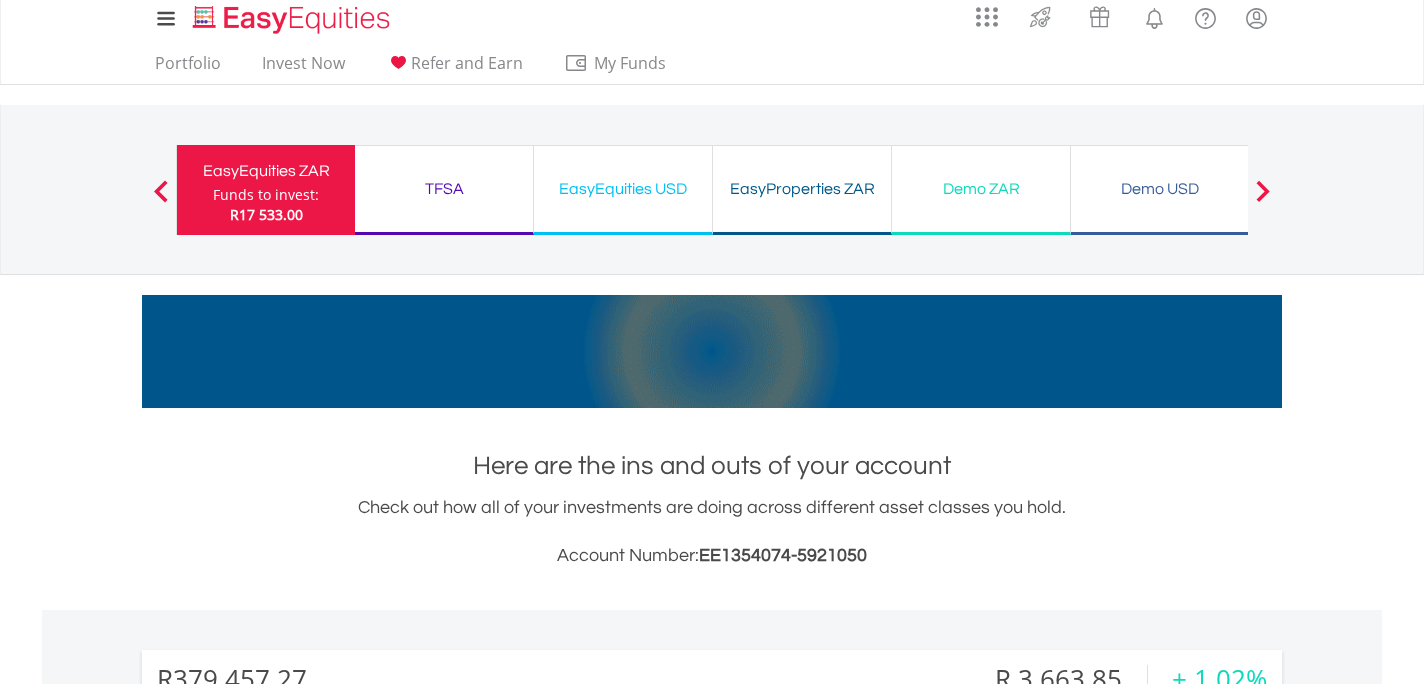 scroll, scrollTop: 0, scrollLeft: 0, axis: both 